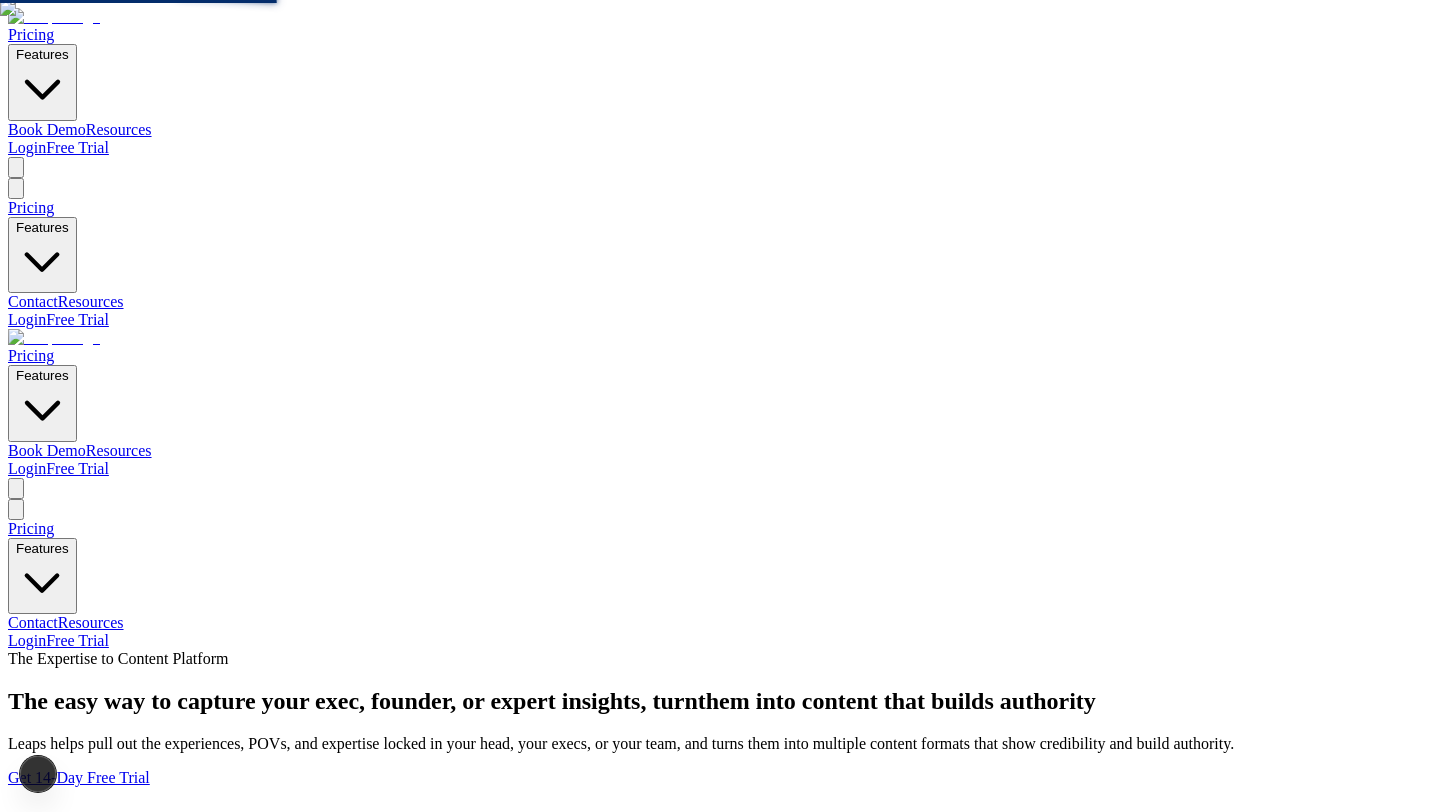 scroll, scrollTop: 0, scrollLeft: 0, axis: both 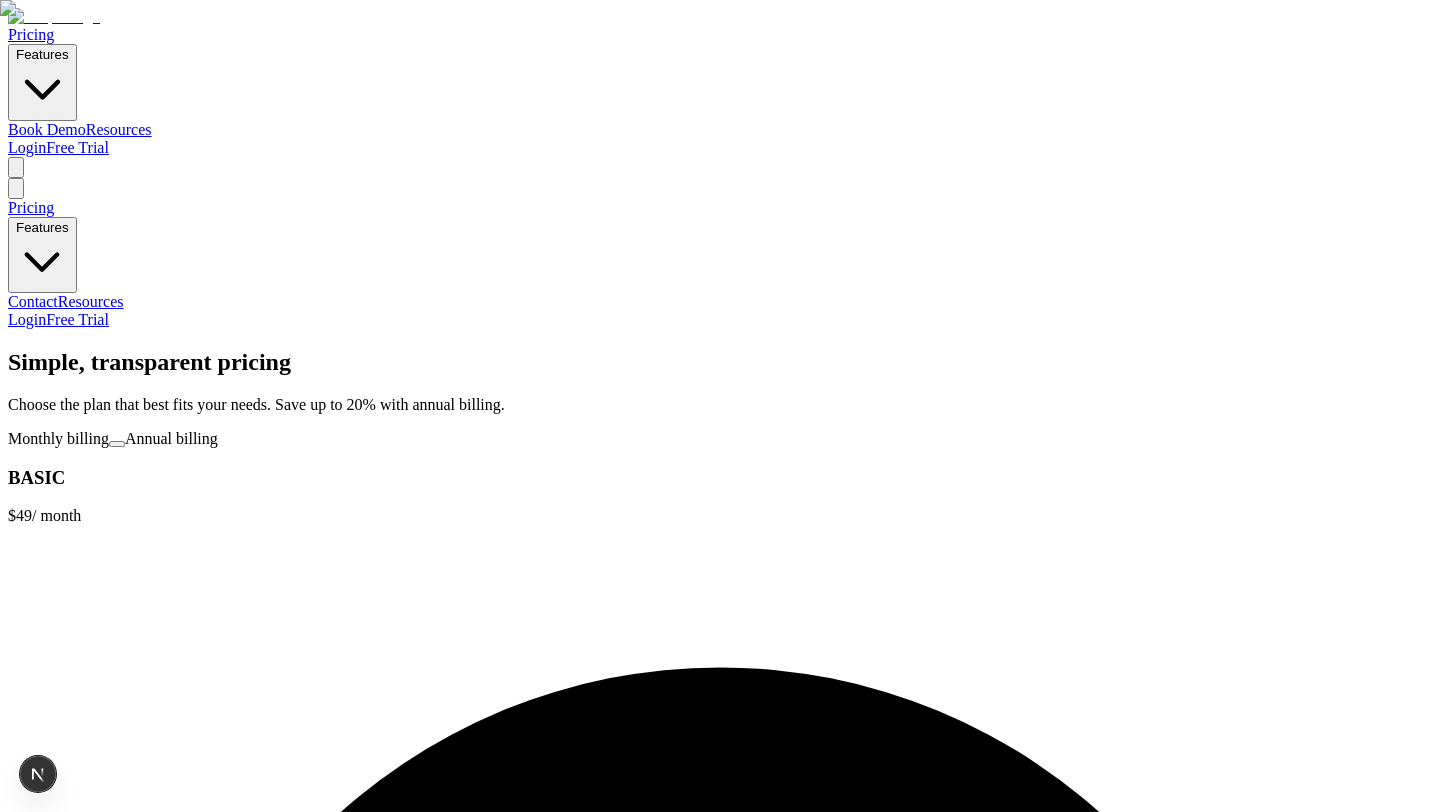 click at bounding box center [54, 17] 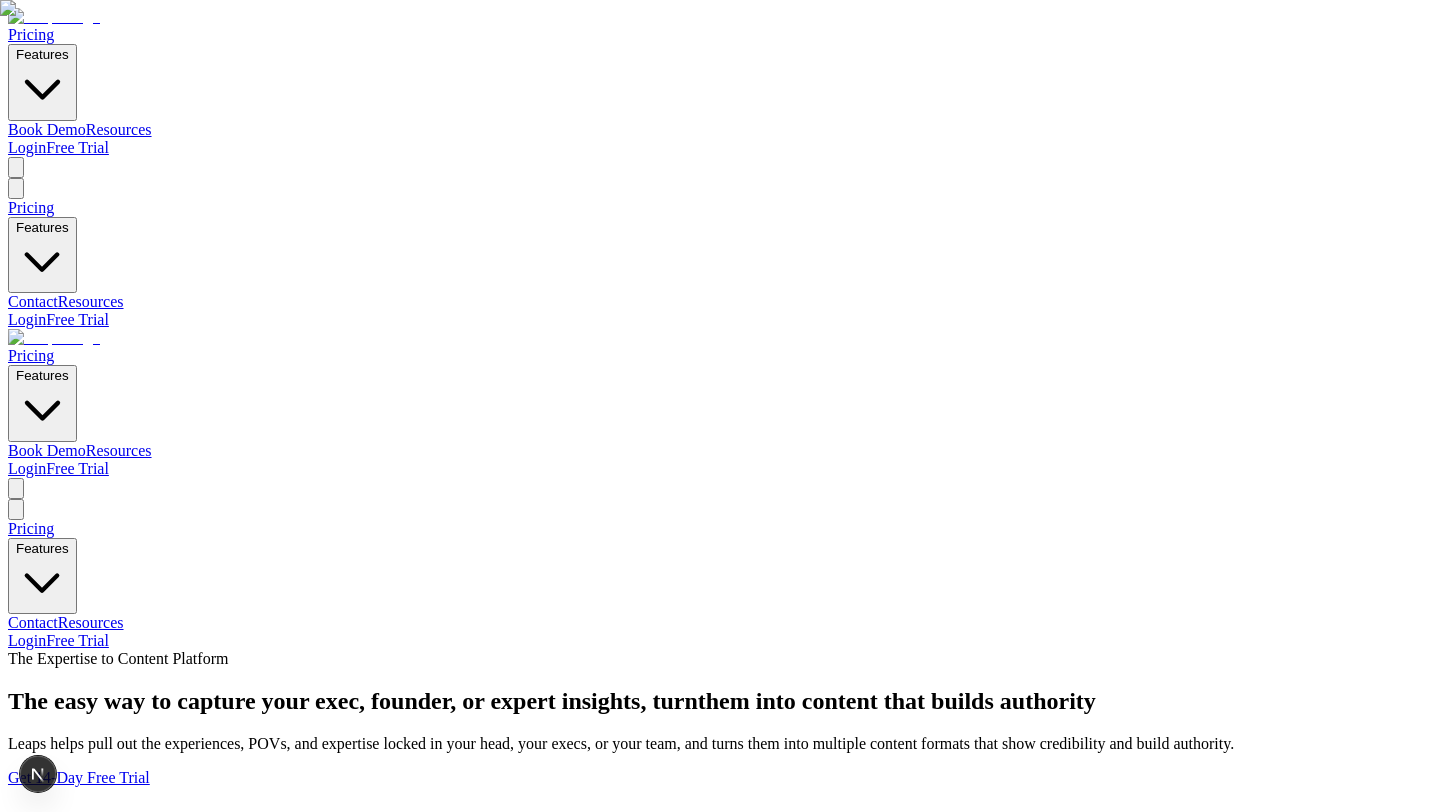 click on "Resources" at bounding box center (119, 450) 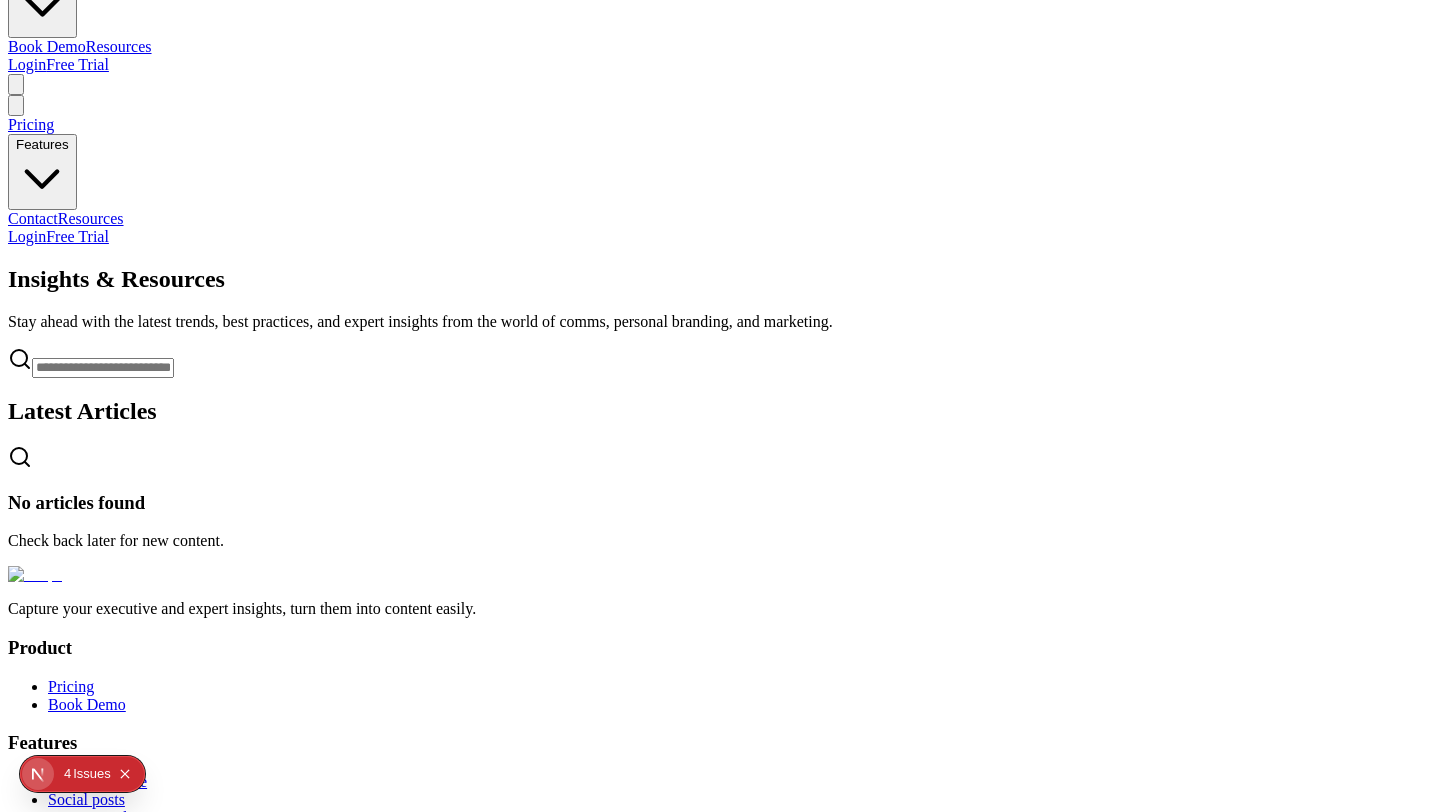 scroll, scrollTop: 97, scrollLeft: 0, axis: vertical 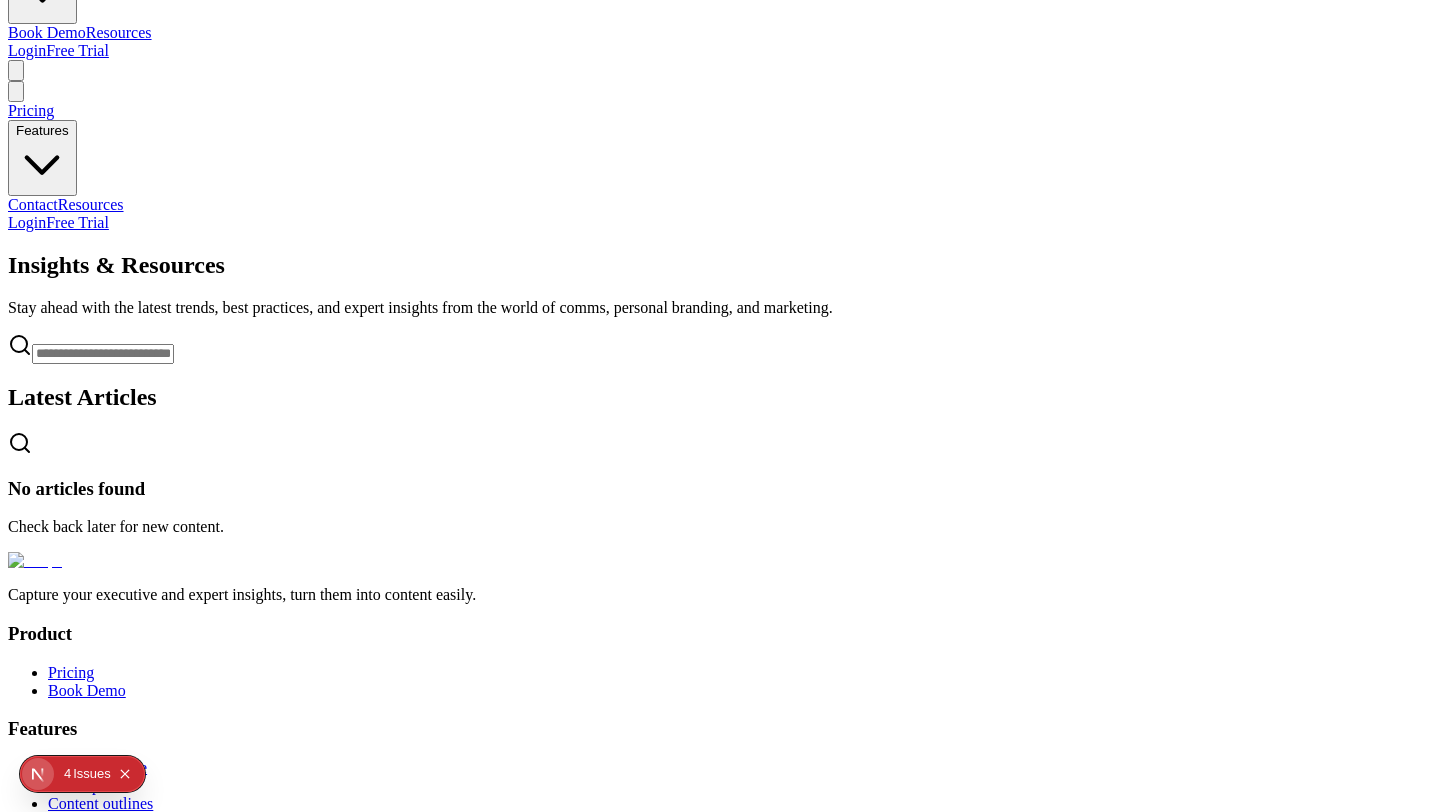 click on "Issue s" 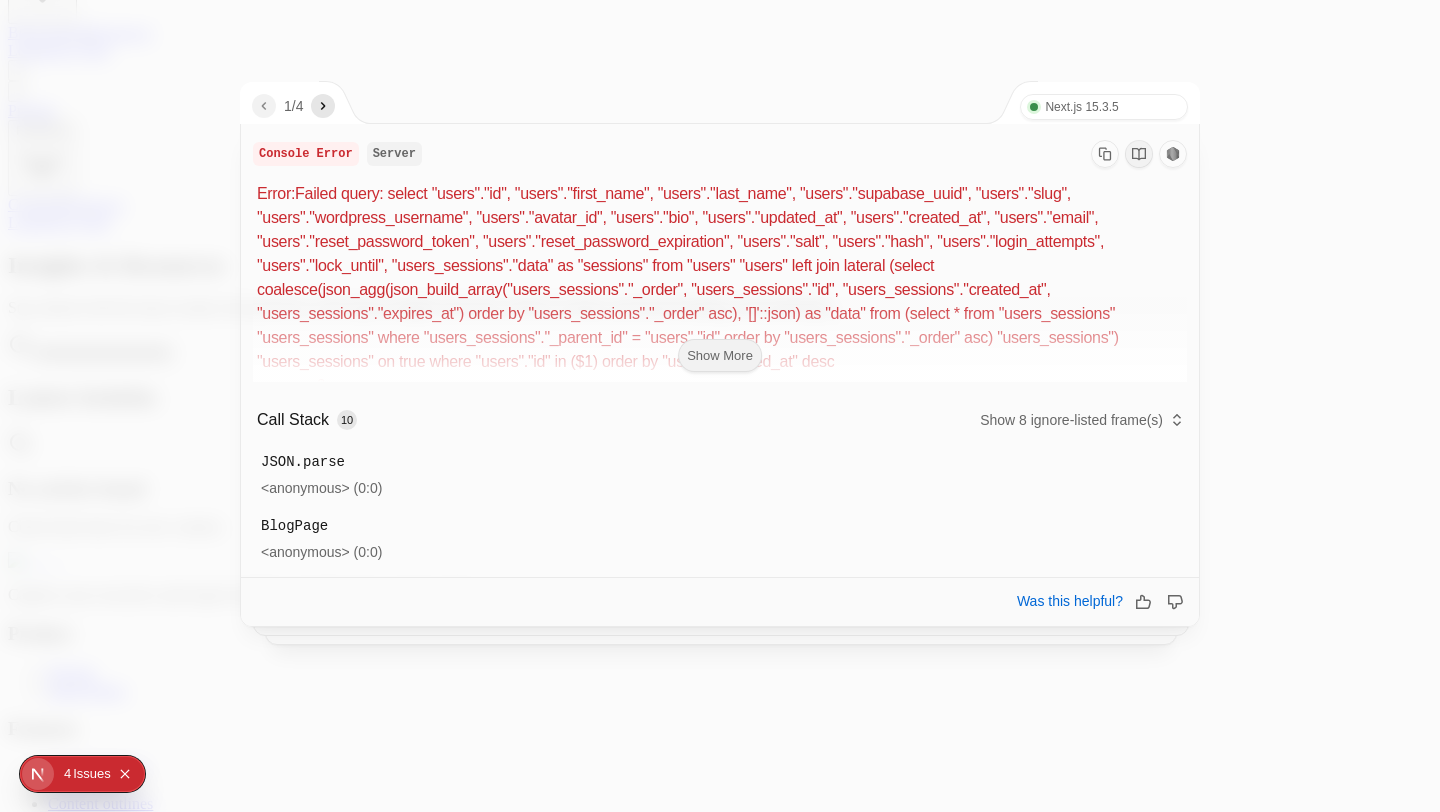 click on "Show More" 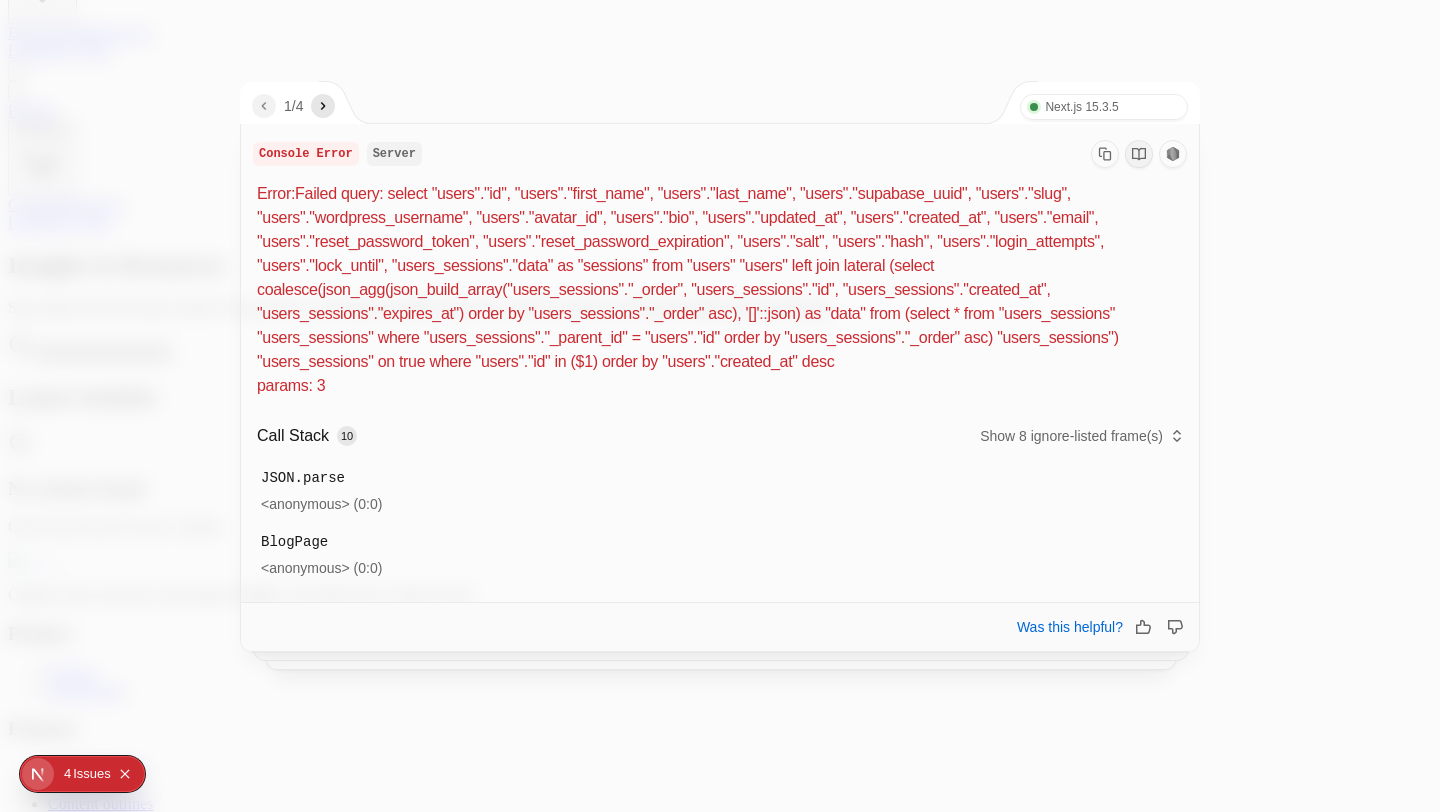 click 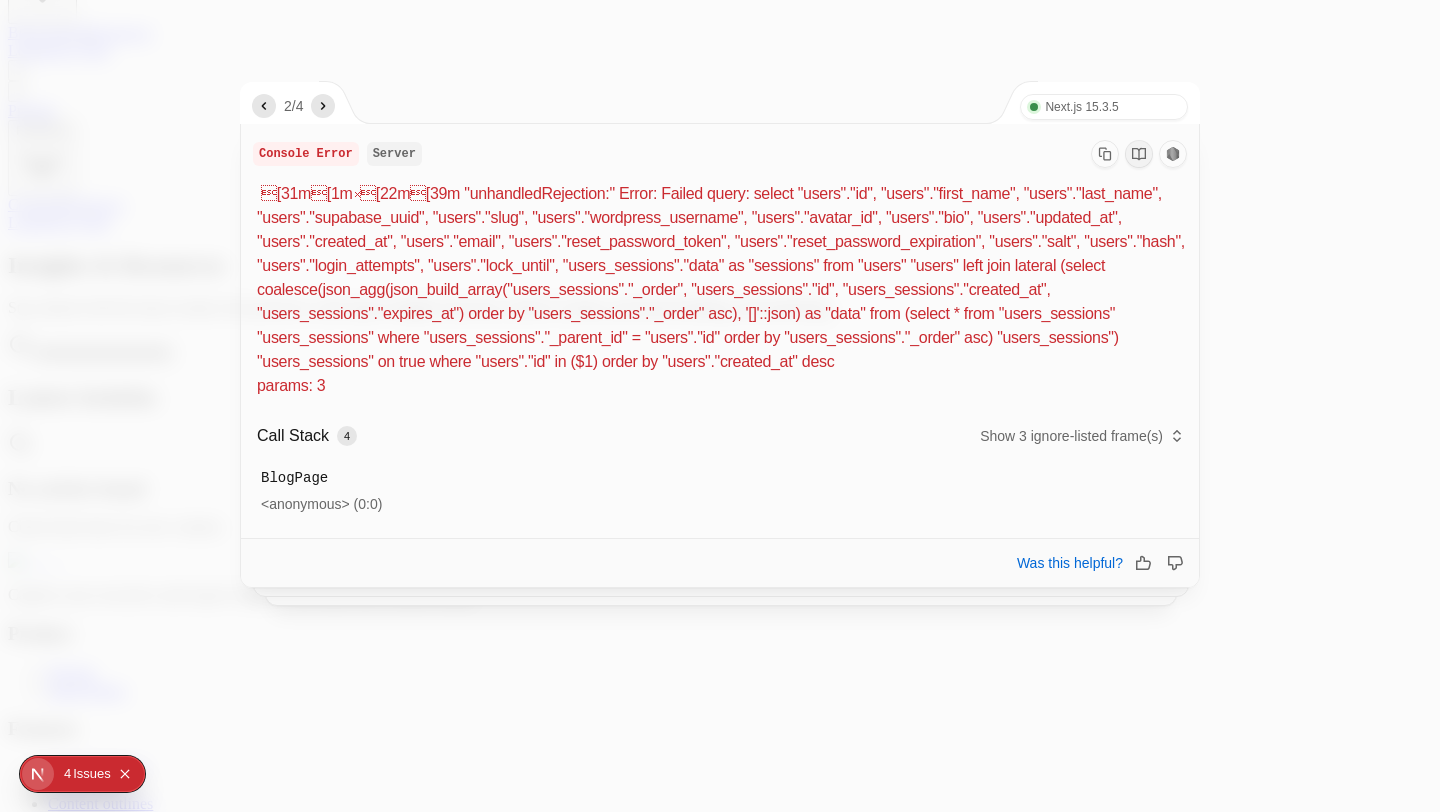 click 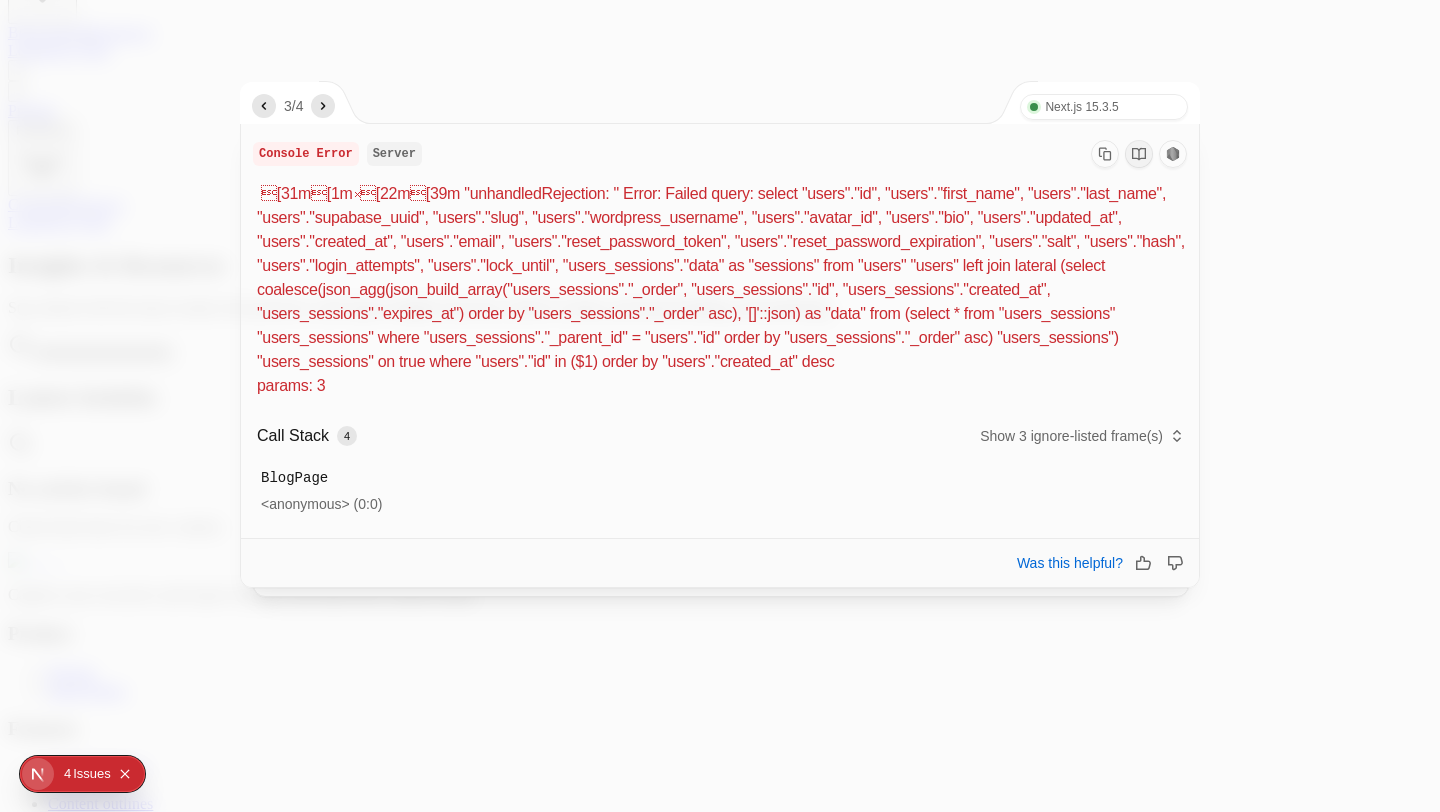 click 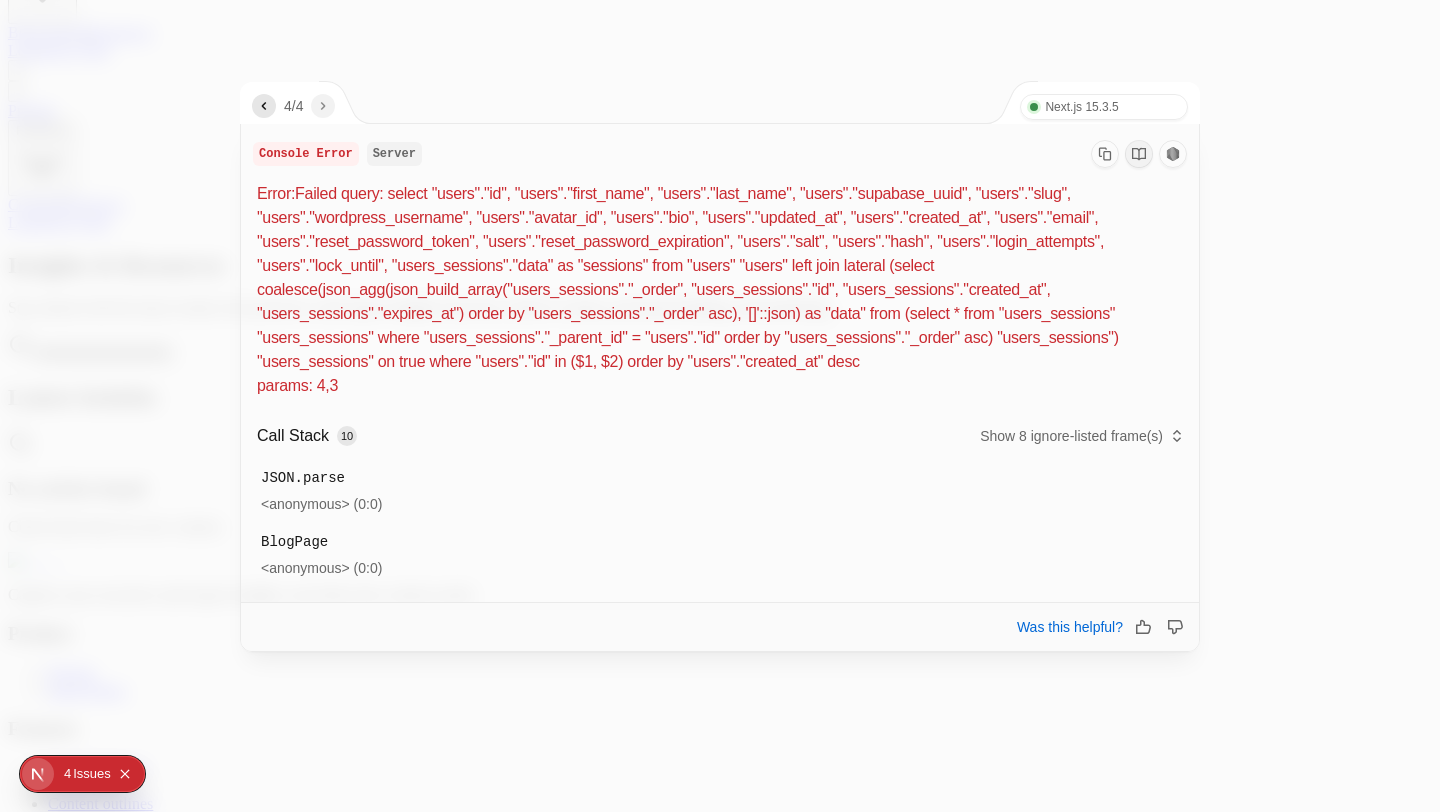 click 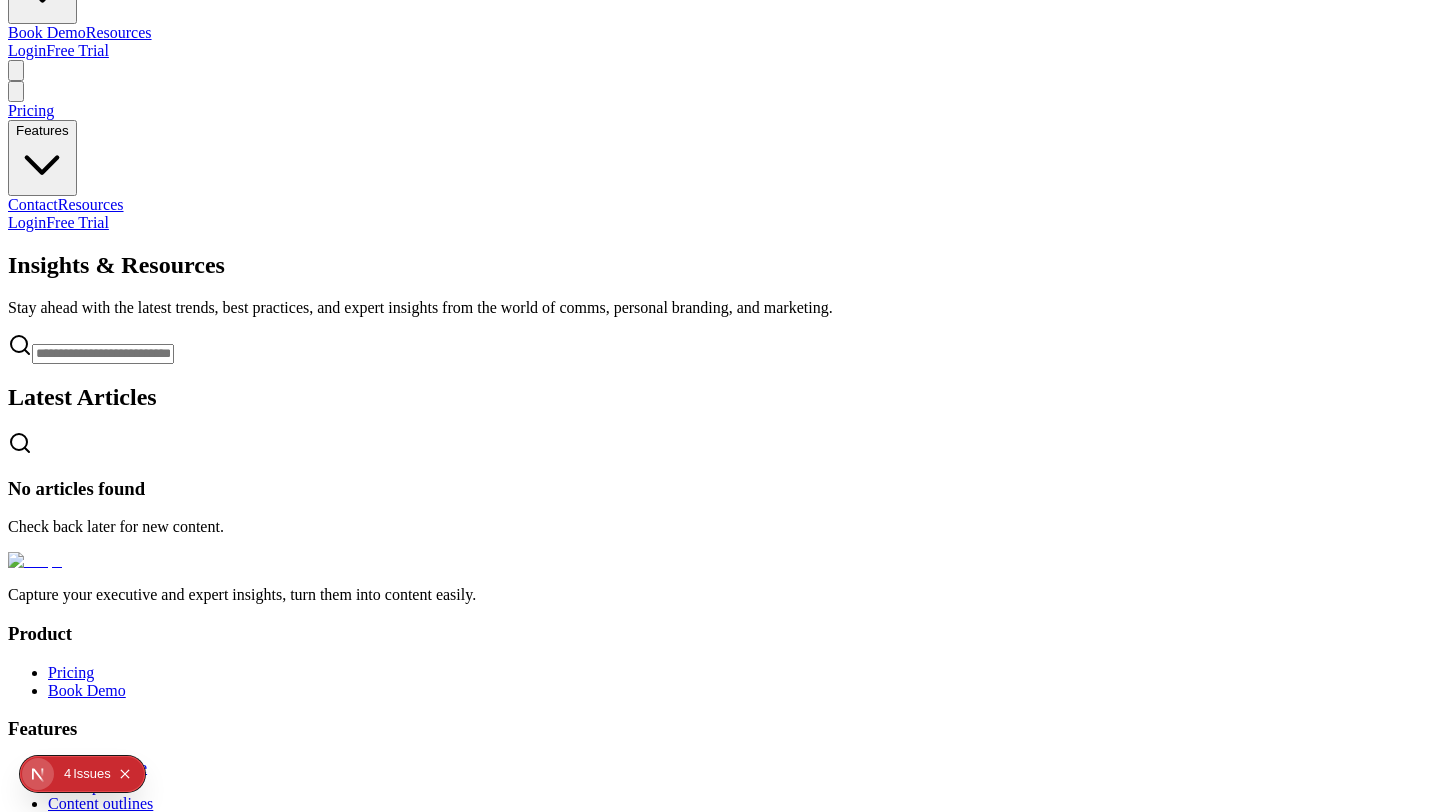 type 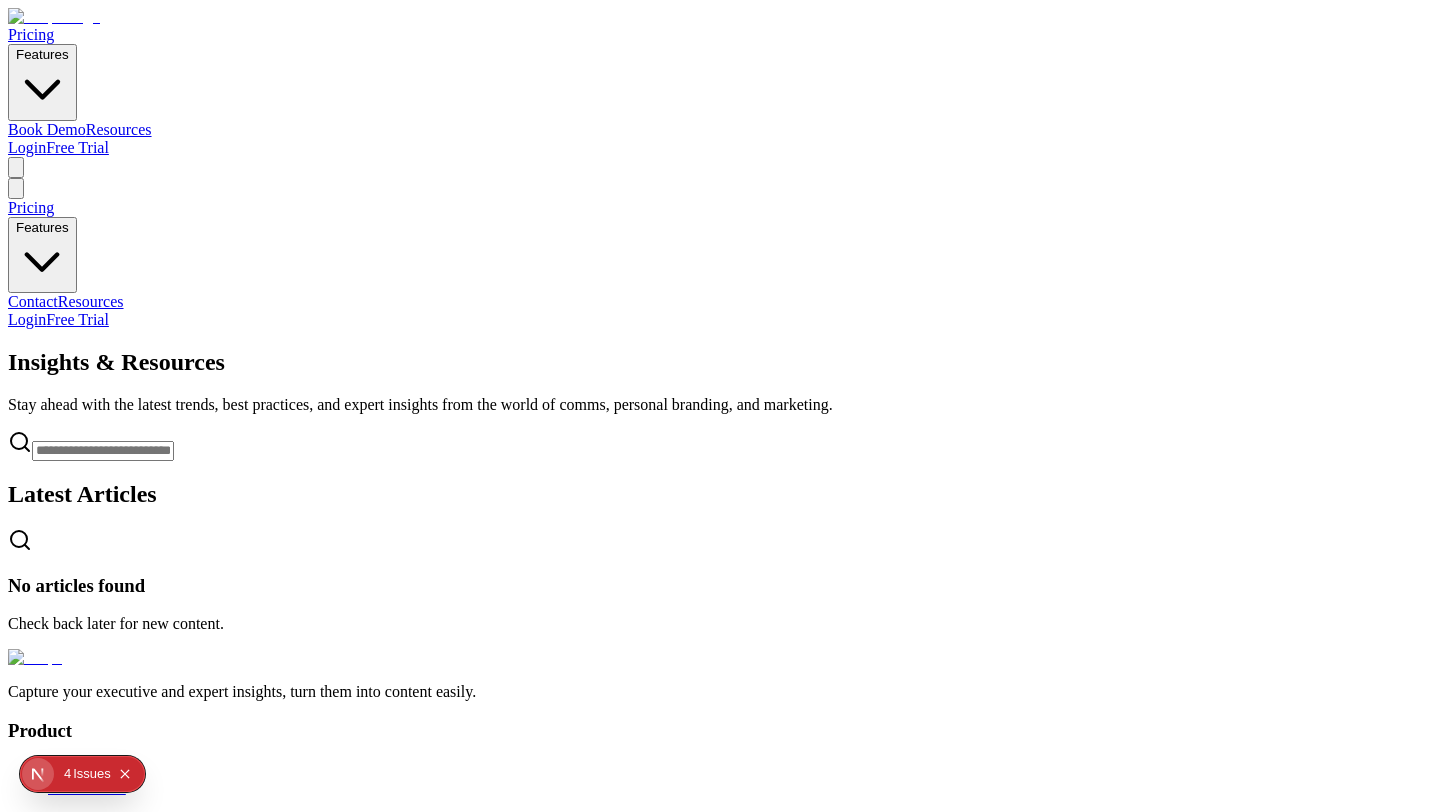 scroll, scrollTop: 139, scrollLeft: 0, axis: vertical 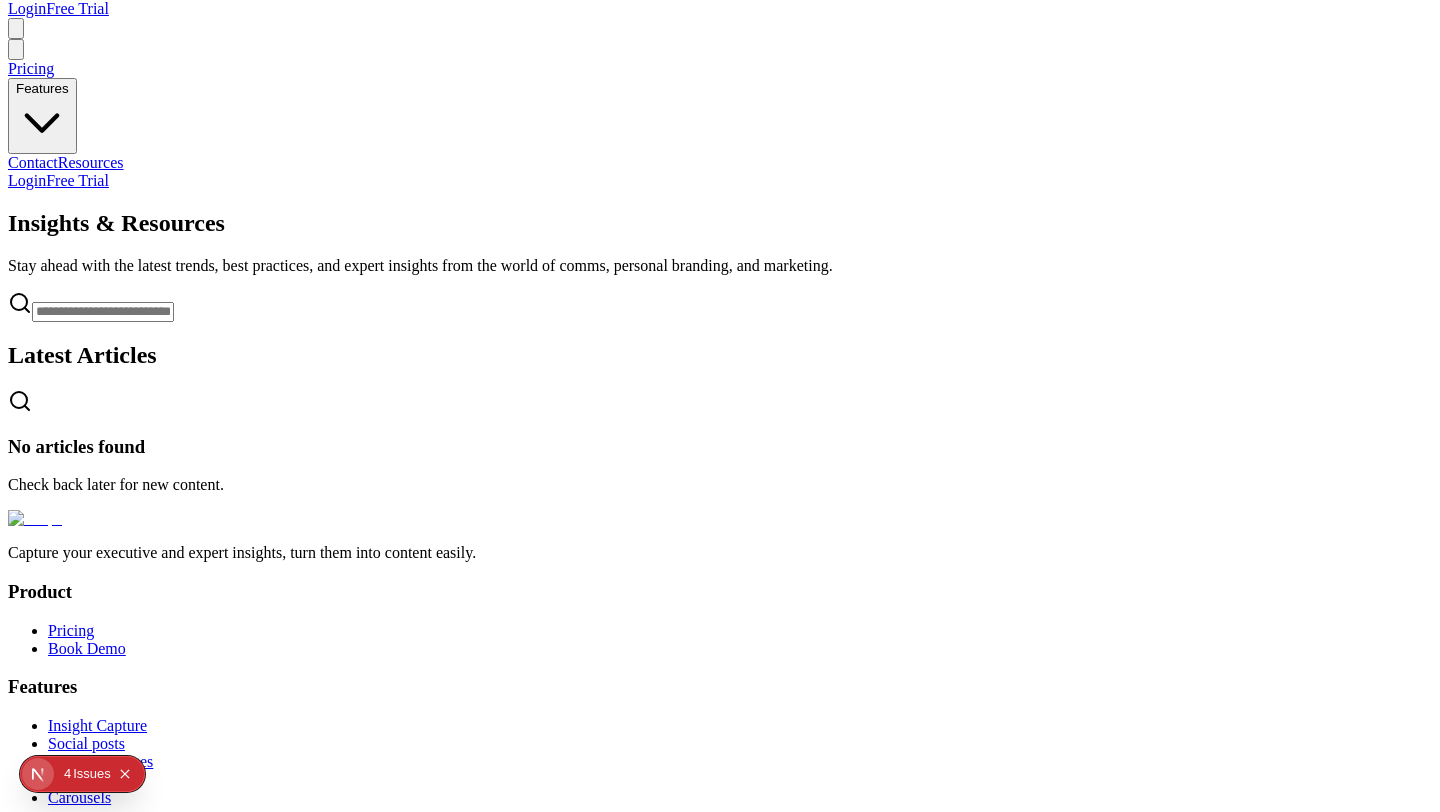 click 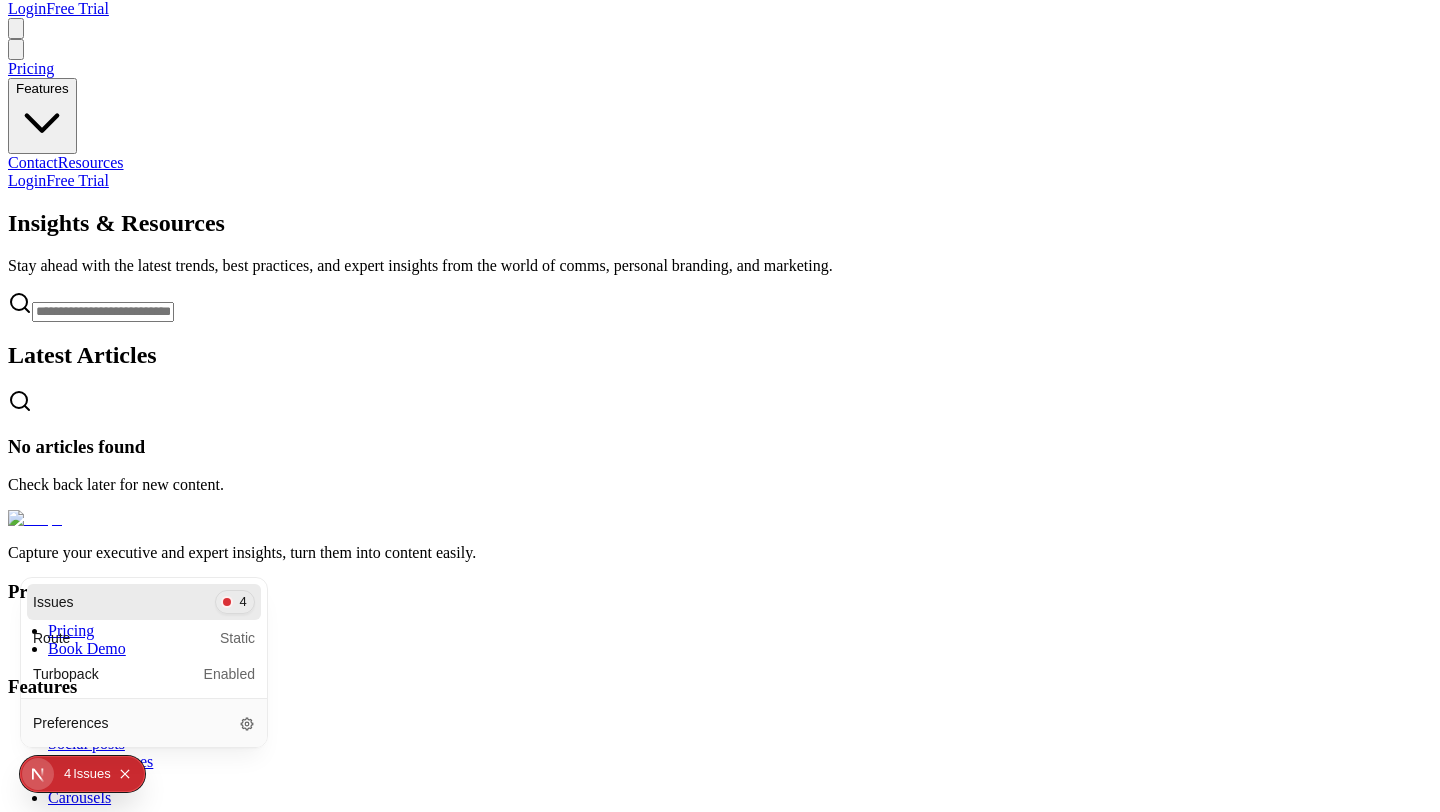 click on "Issues 4" at bounding box center [144, 602] 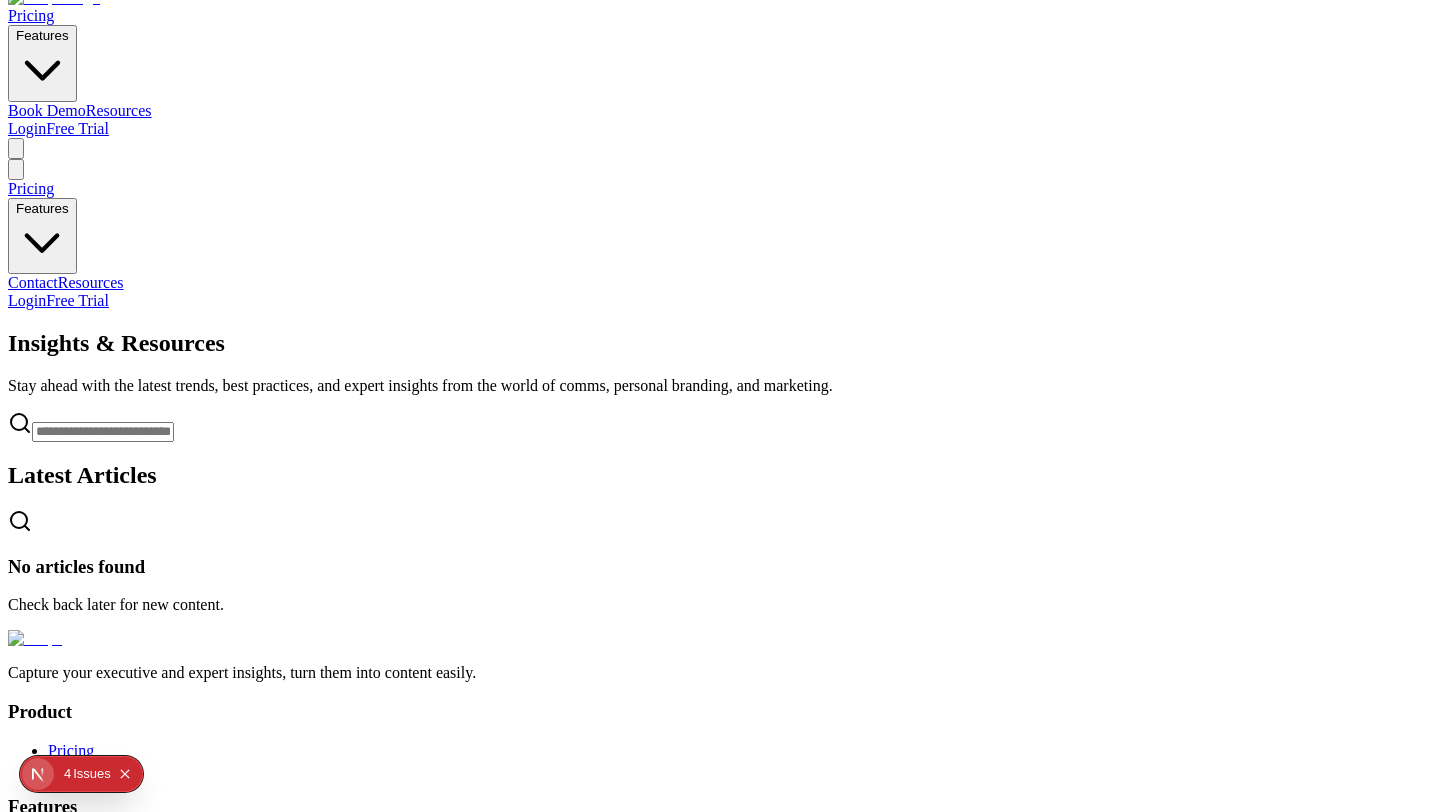 scroll, scrollTop: 0, scrollLeft: 0, axis: both 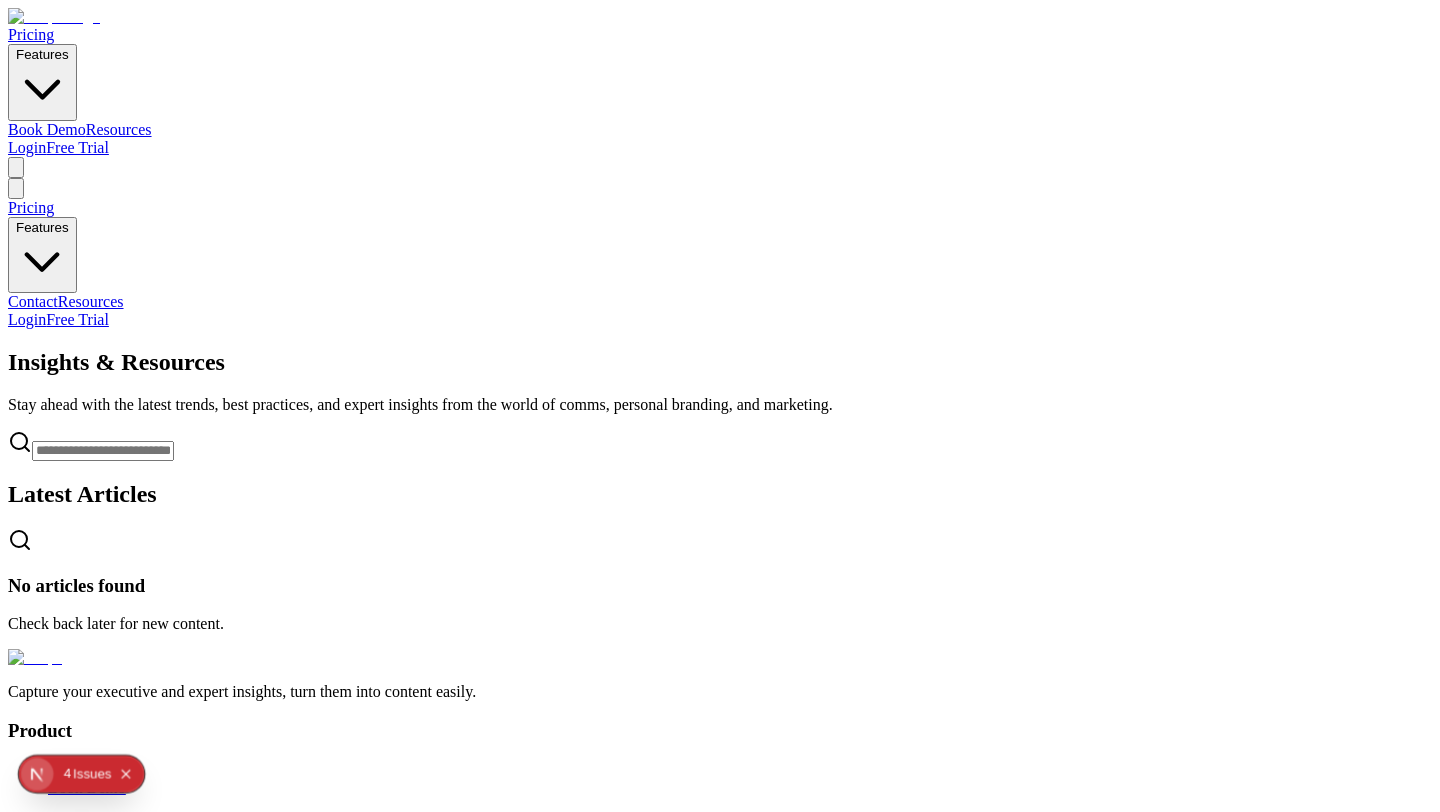 click on "Insights & Resources Stay ahead with the latest trends, best practices, and expert insights from the world of comms, personal branding, and marketing." at bounding box center [720, 405] 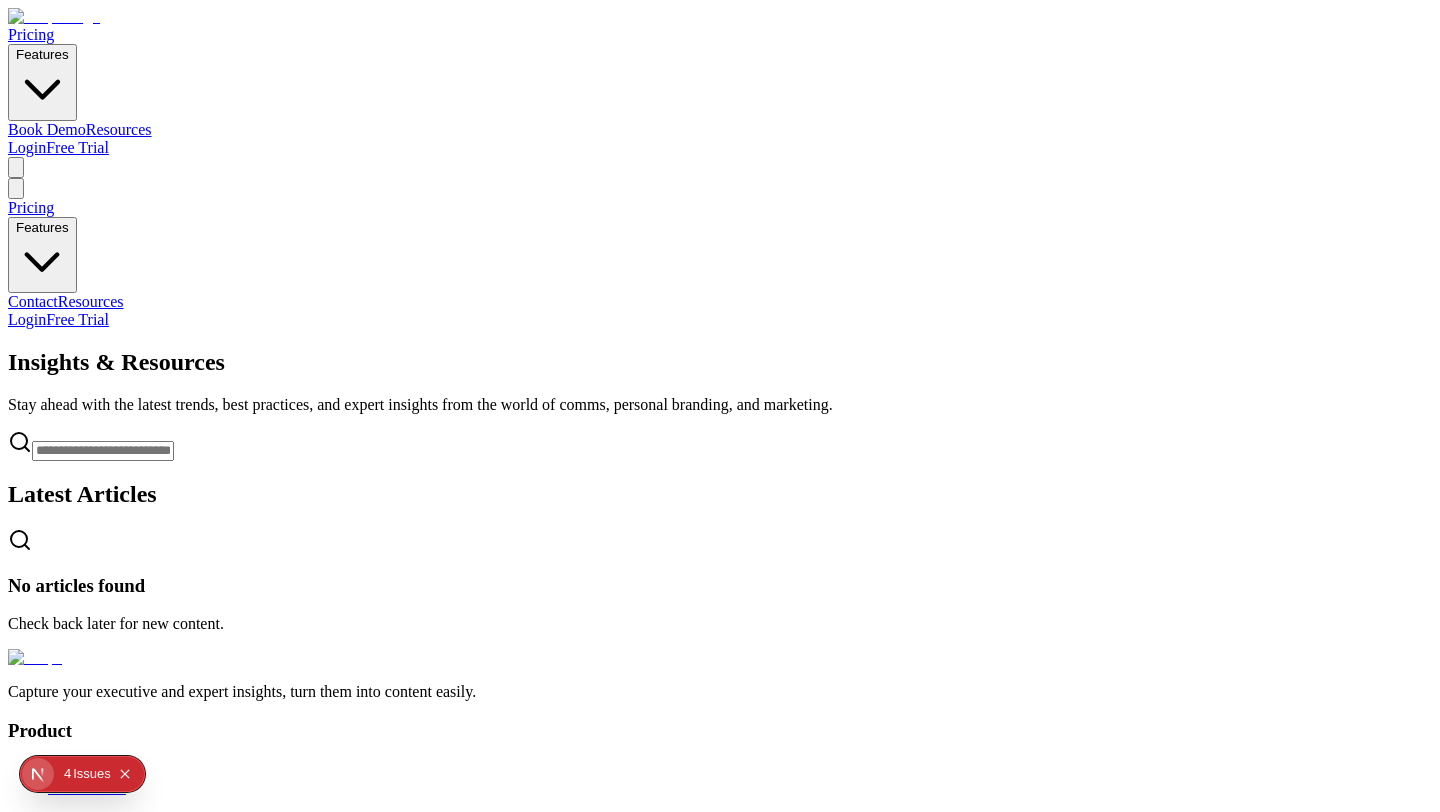 scroll, scrollTop: 0, scrollLeft: 0, axis: both 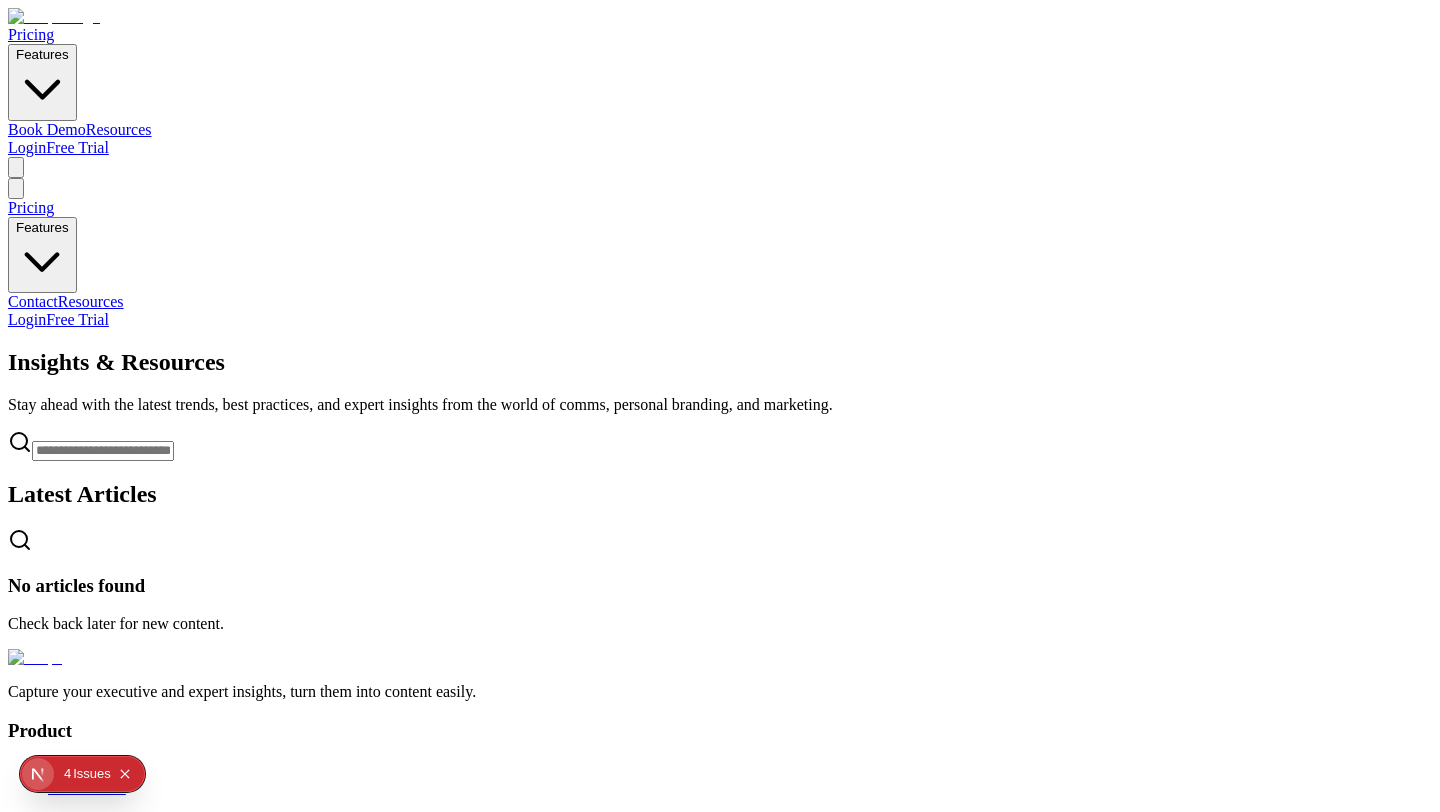 click on "Insights & Resources" at bounding box center [720, 362] 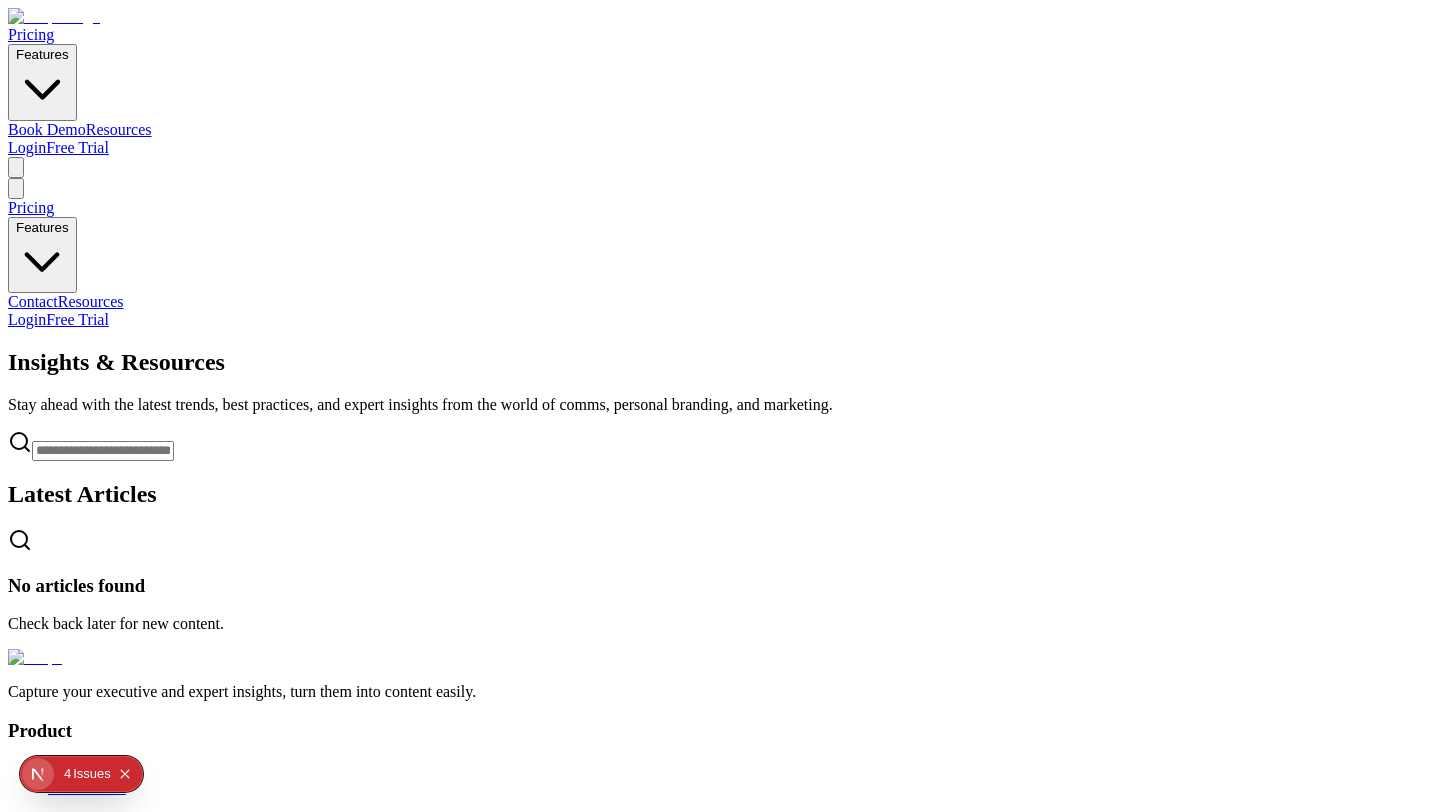 scroll, scrollTop: 0, scrollLeft: 0, axis: both 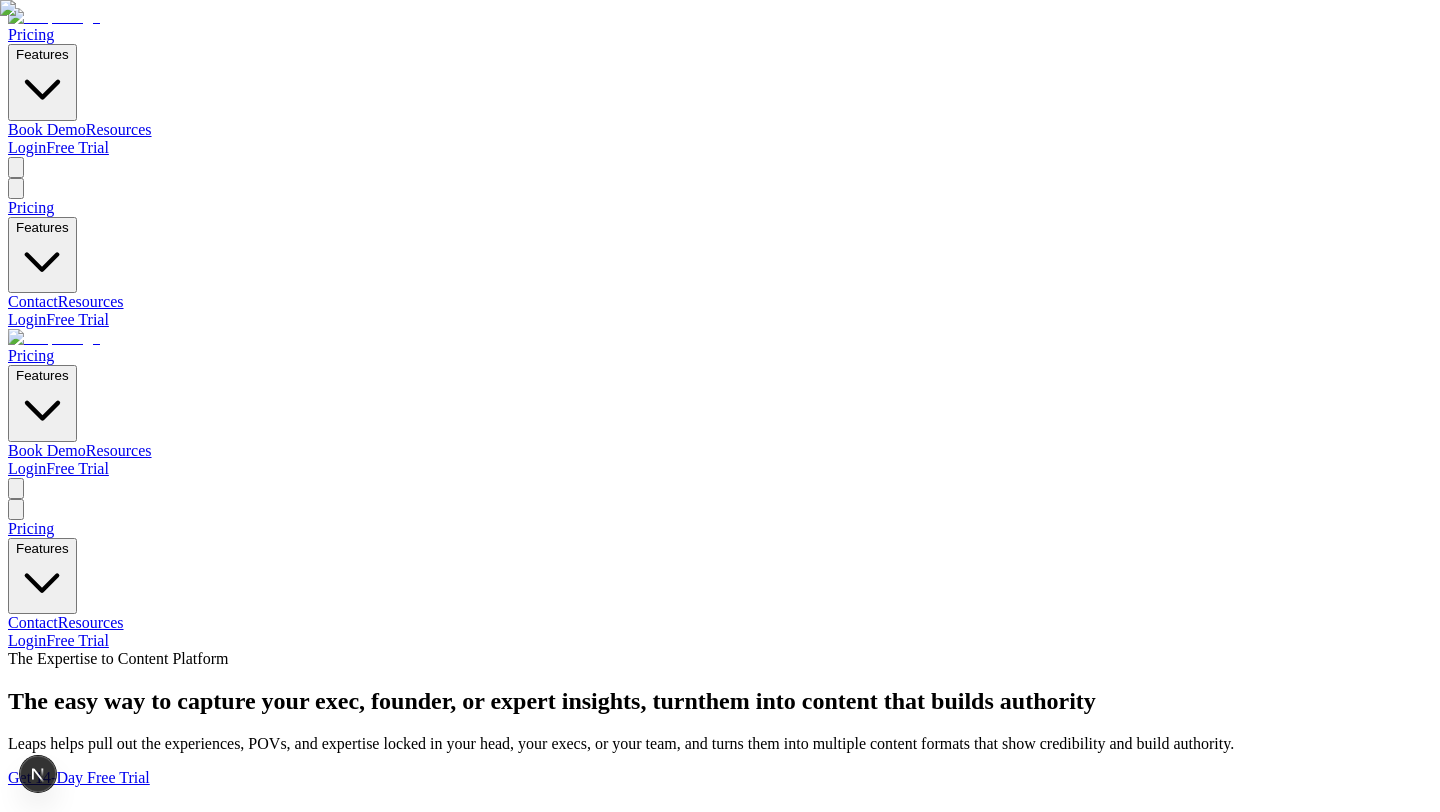 click at bounding box center (54, 338) 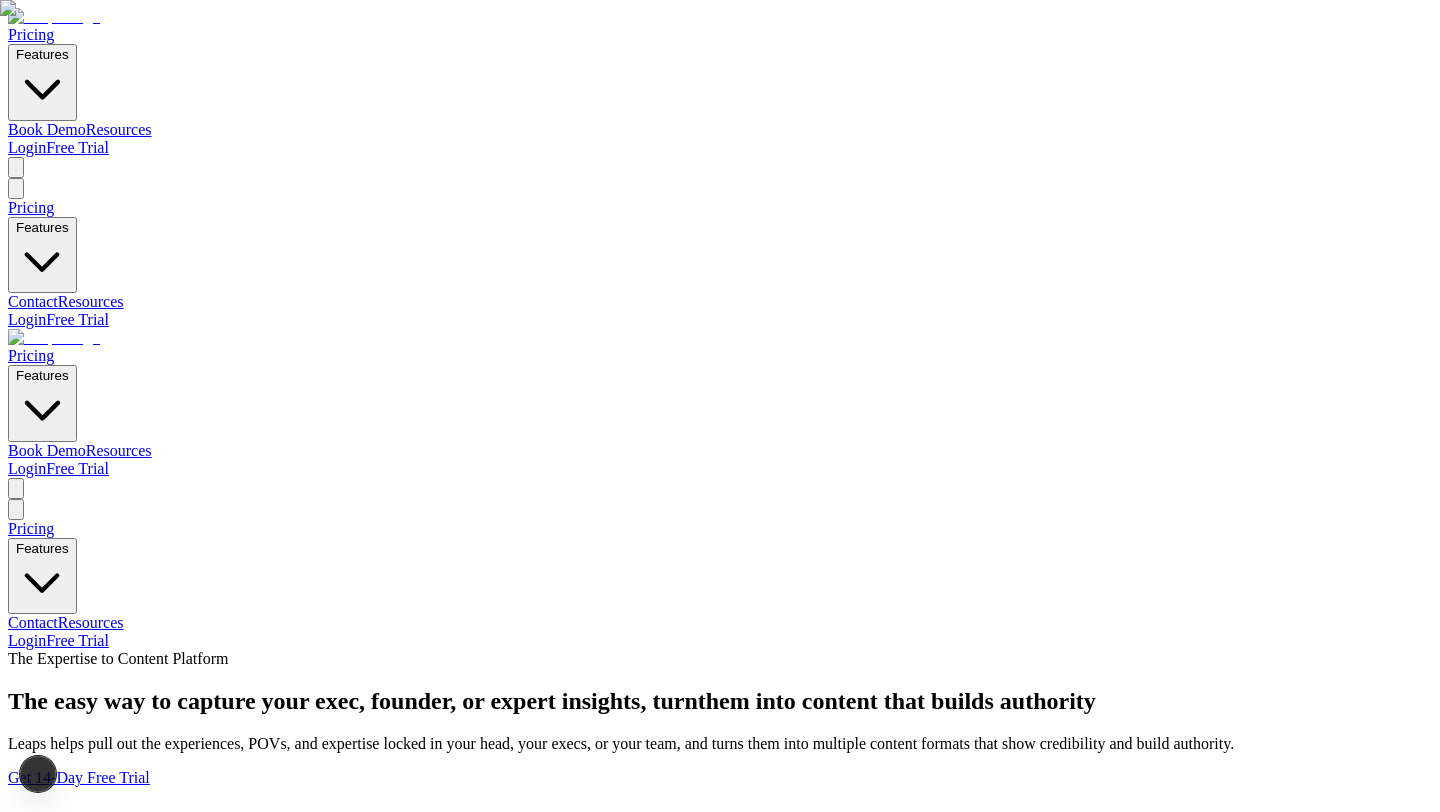 click on "Pricing" at bounding box center [31, 355] 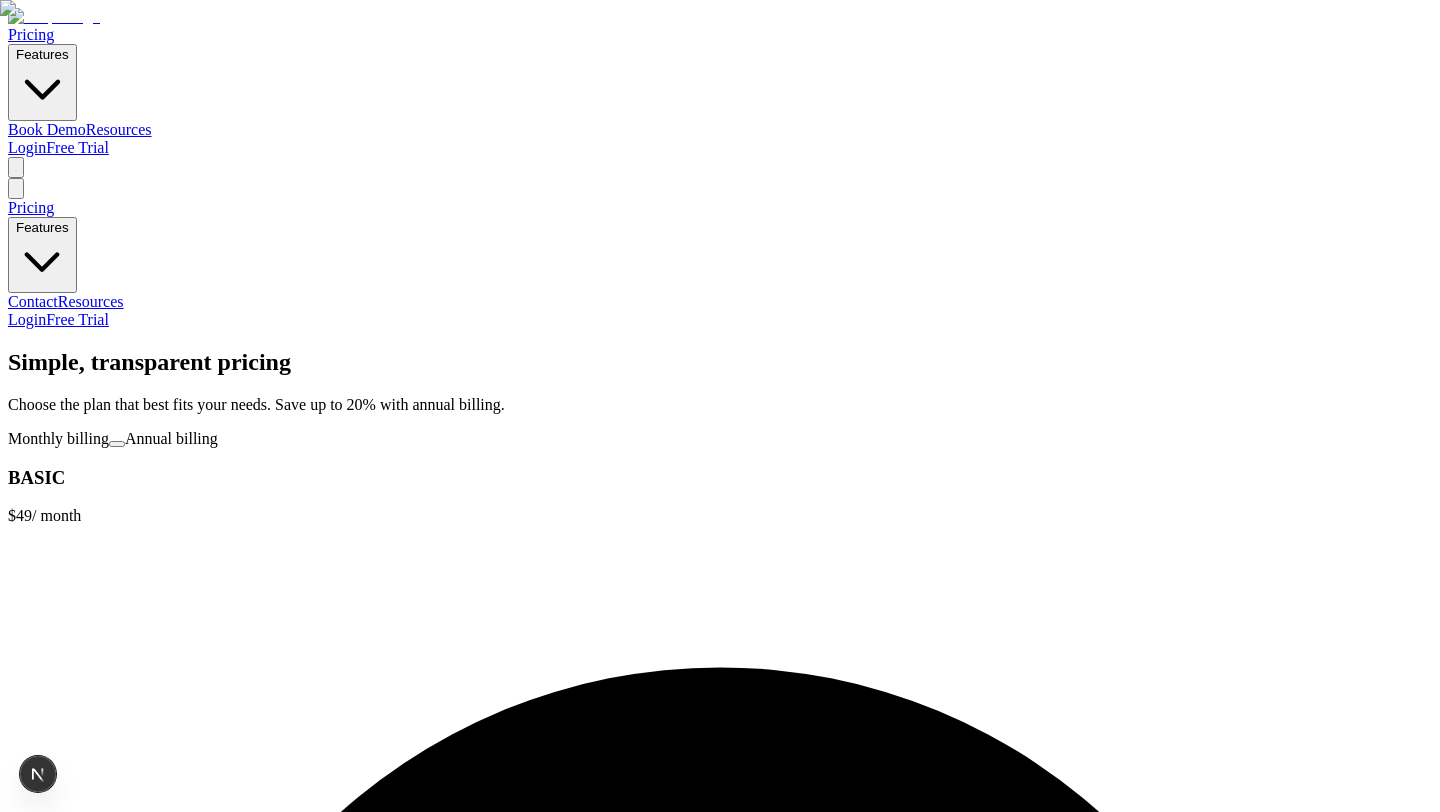 click at bounding box center [54, 17] 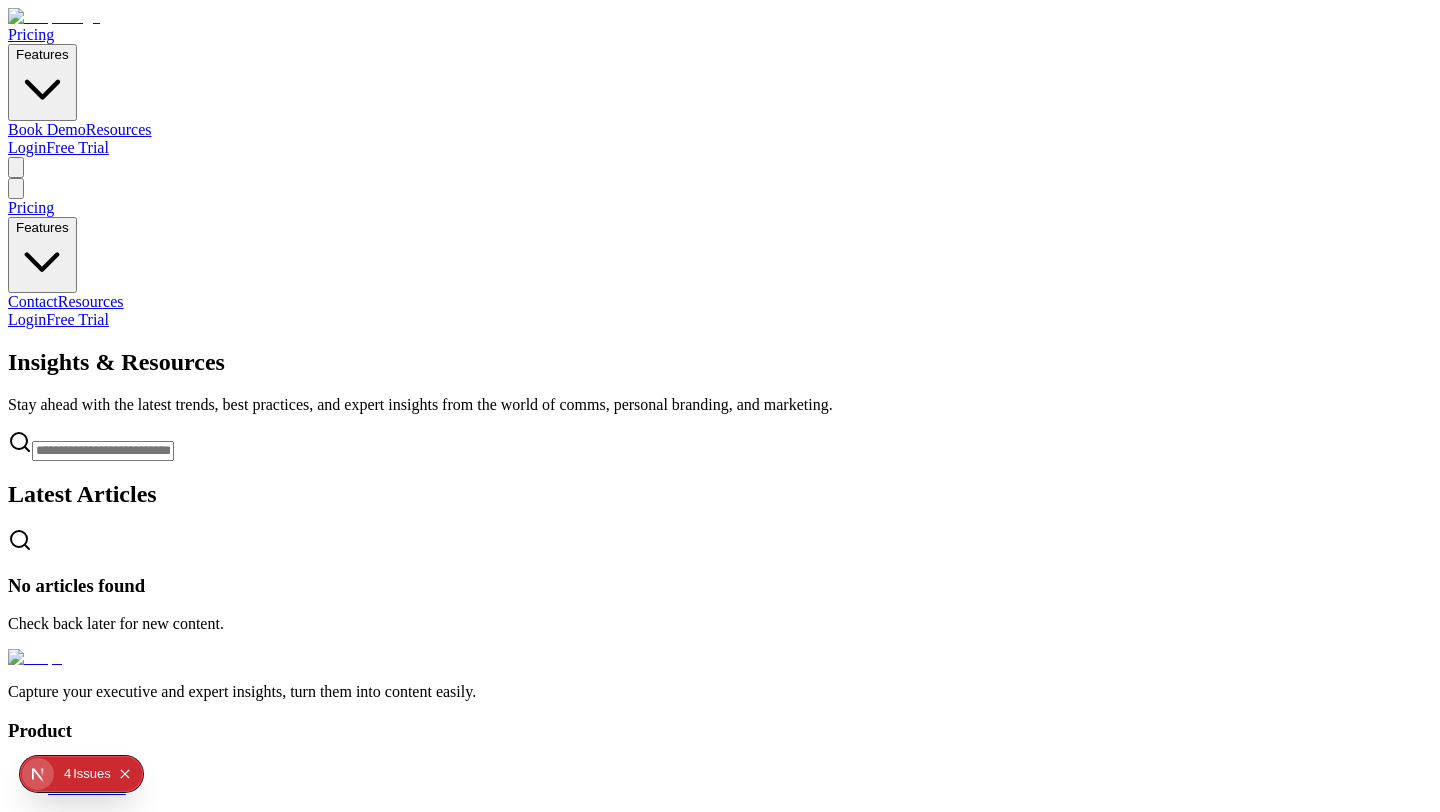 scroll, scrollTop: 0, scrollLeft: 0, axis: both 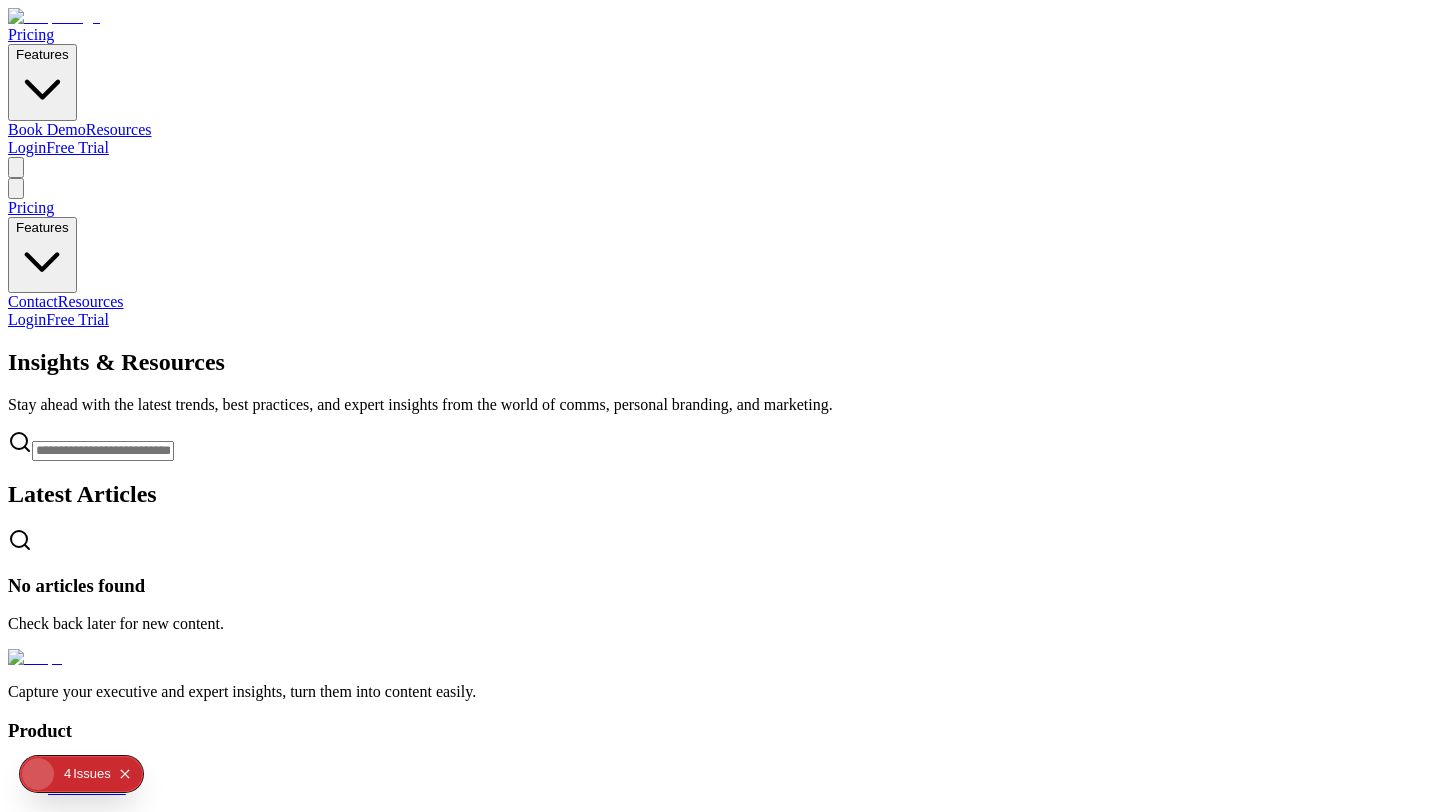 click on "Stay ahead with the latest trends, best practices, and expert insights from the world of comms, personal branding, and marketing." at bounding box center (720, 405) 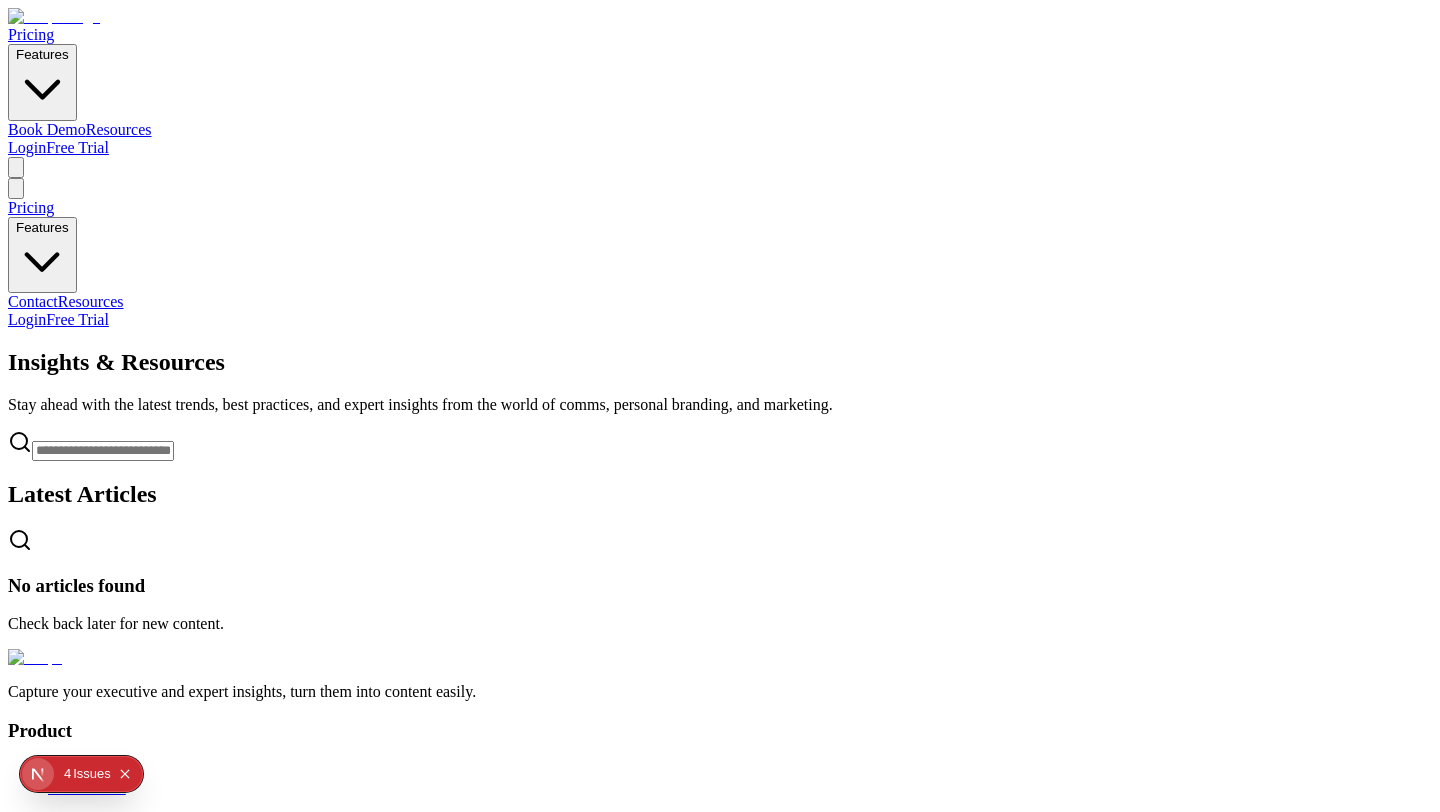 scroll, scrollTop: 0, scrollLeft: 0, axis: both 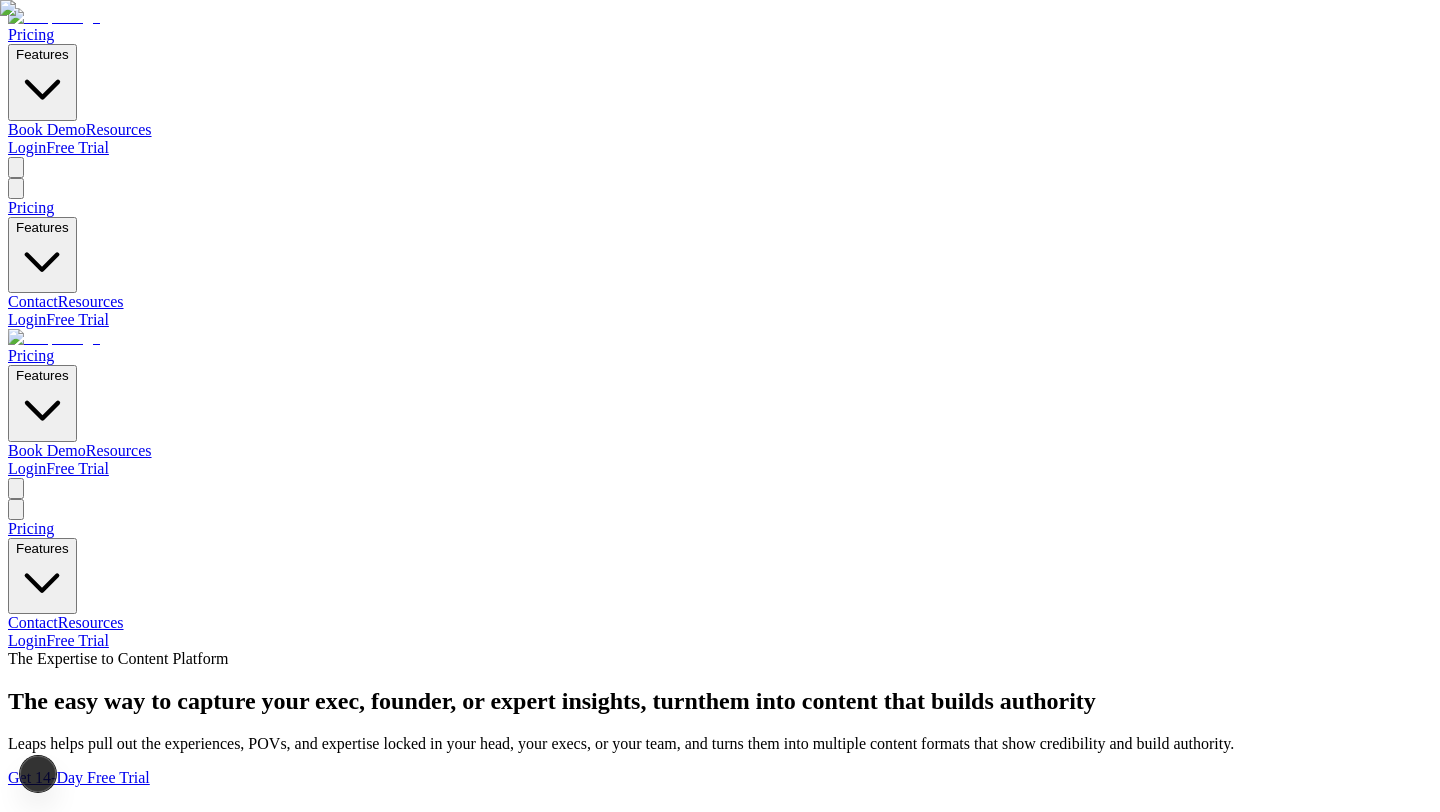 click at bounding box center (54, 338) 